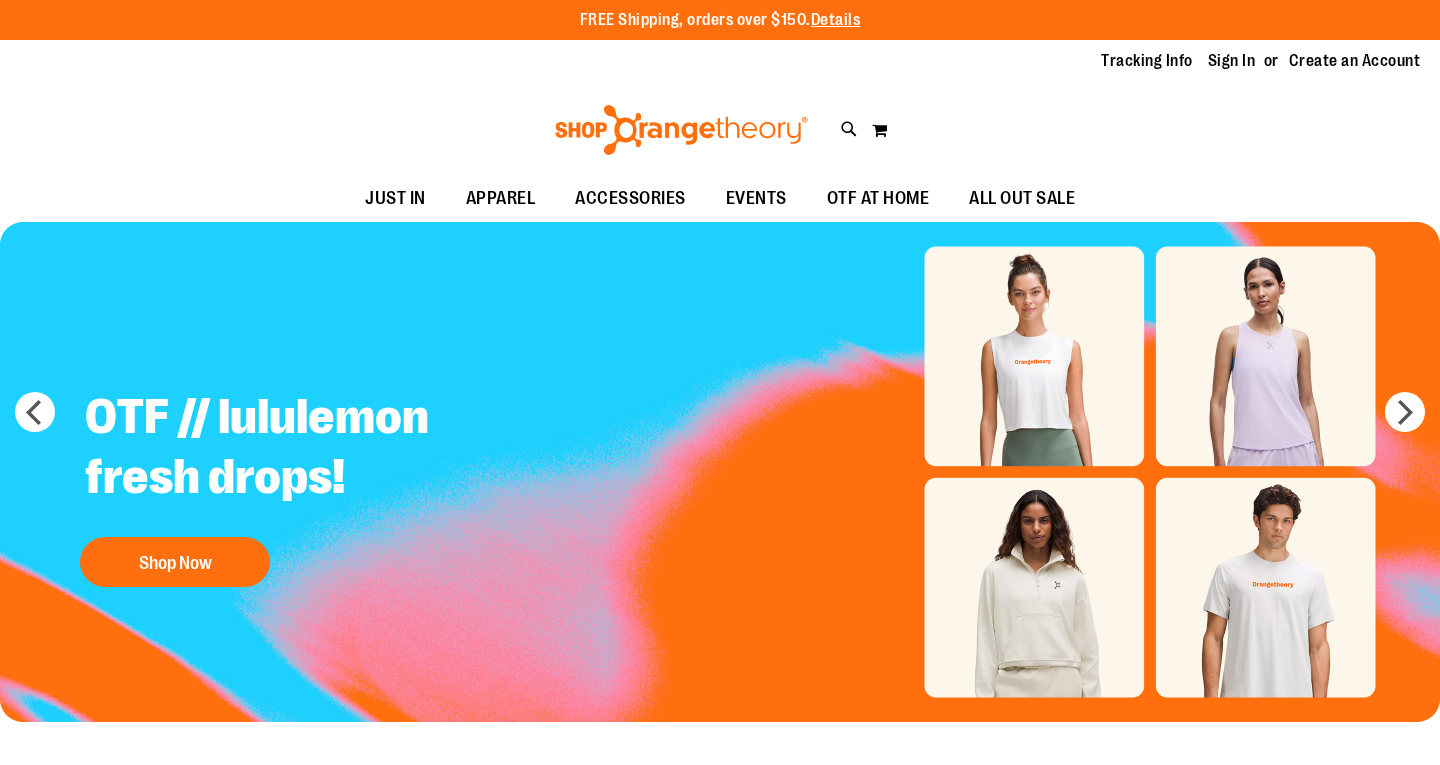 scroll, scrollTop: 0, scrollLeft: 0, axis: both 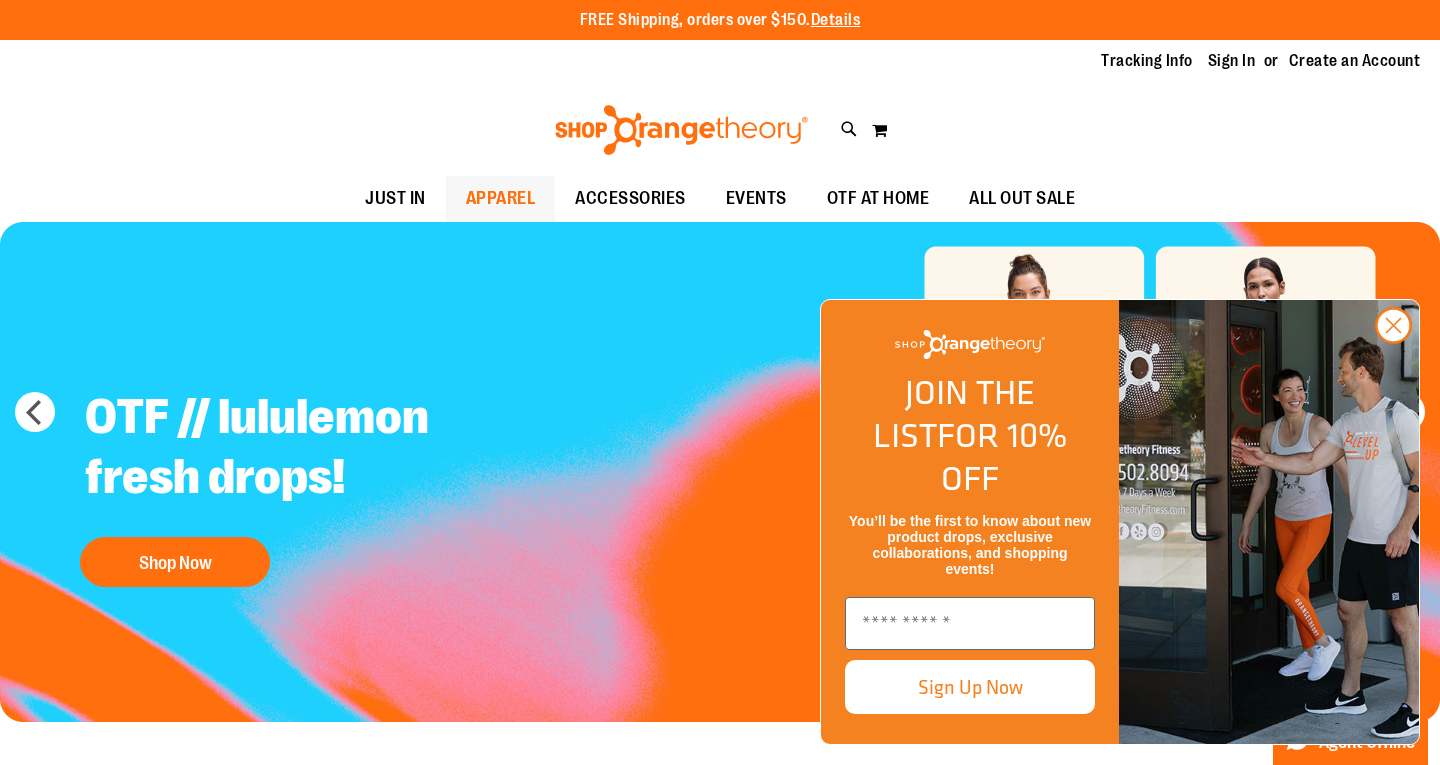 click on "APPAREL" at bounding box center [501, 198] 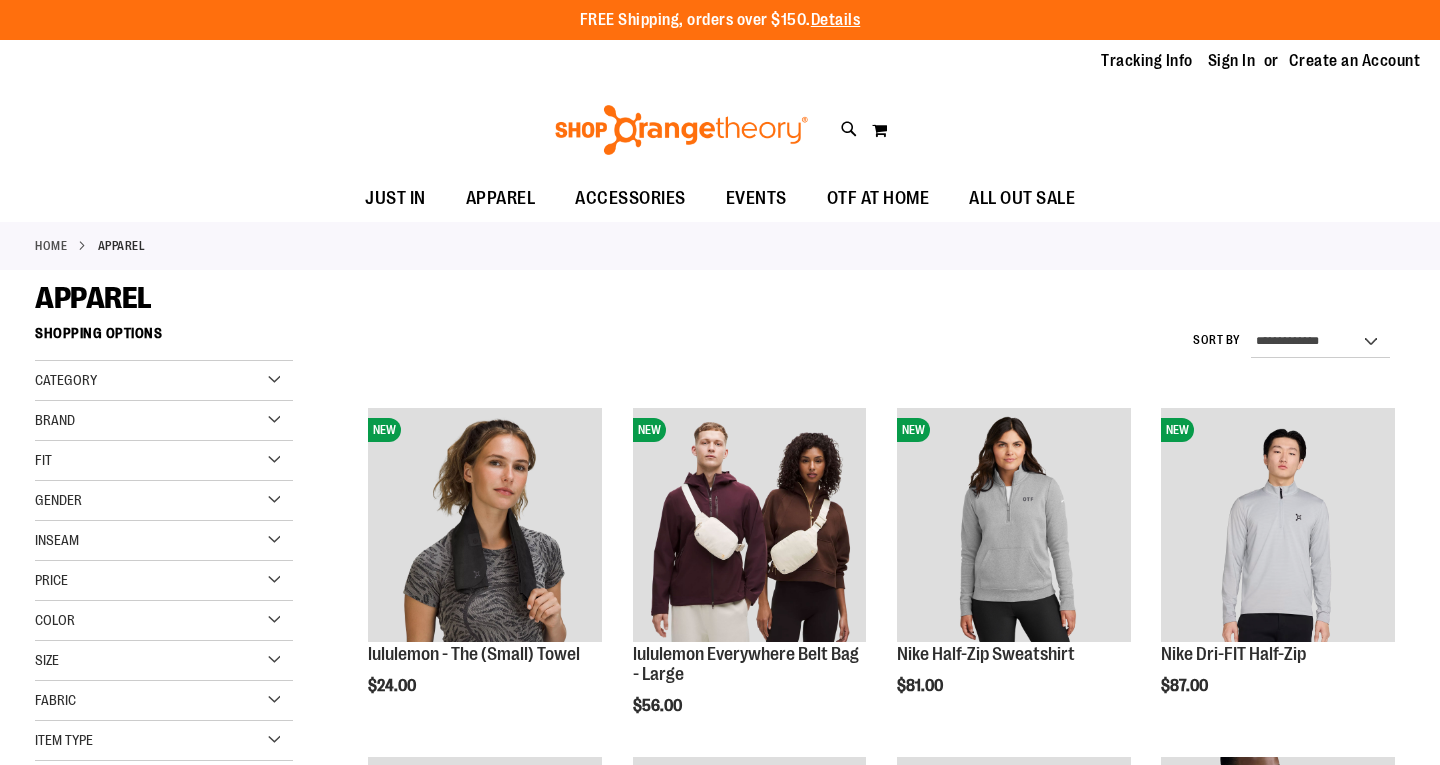scroll, scrollTop: 0, scrollLeft: 0, axis: both 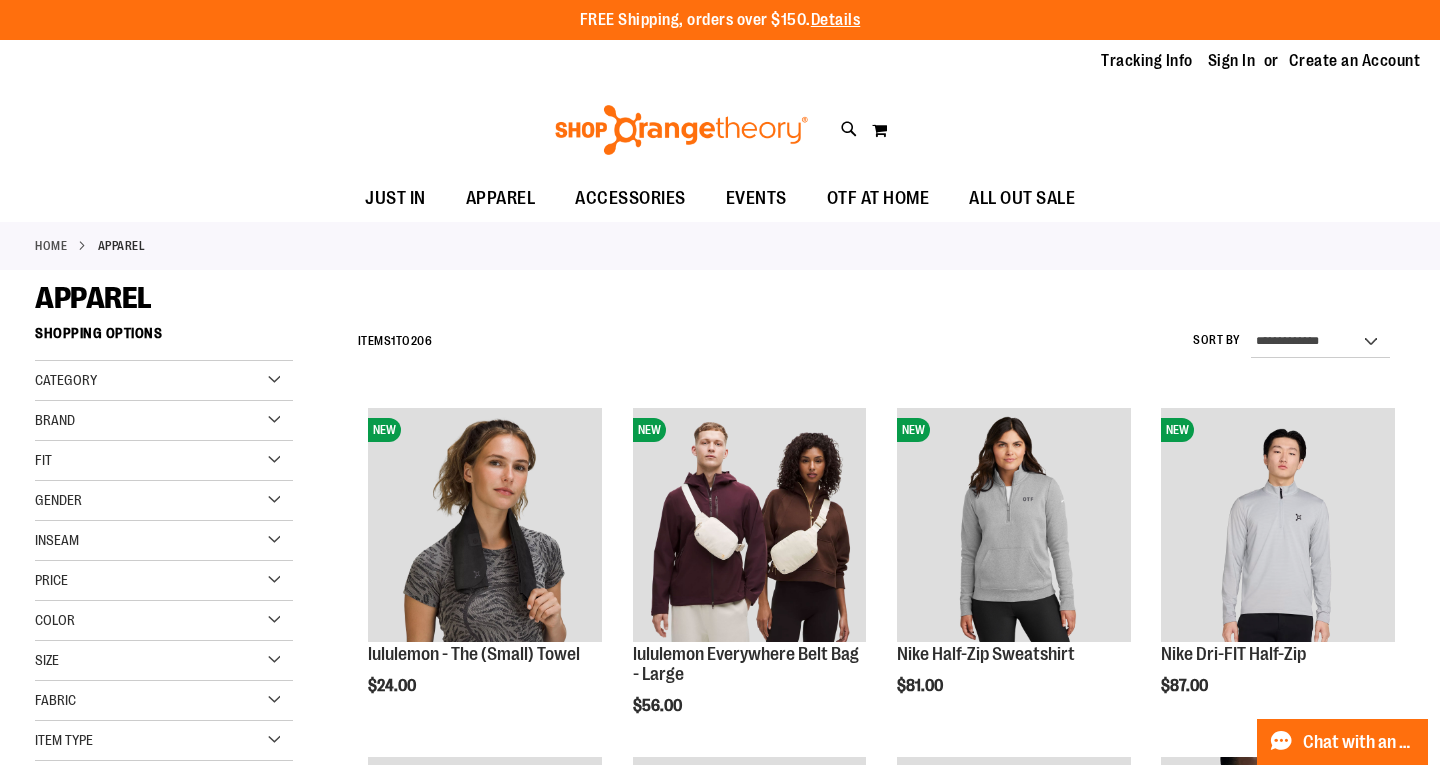click on "Gender" at bounding box center (164, 501) 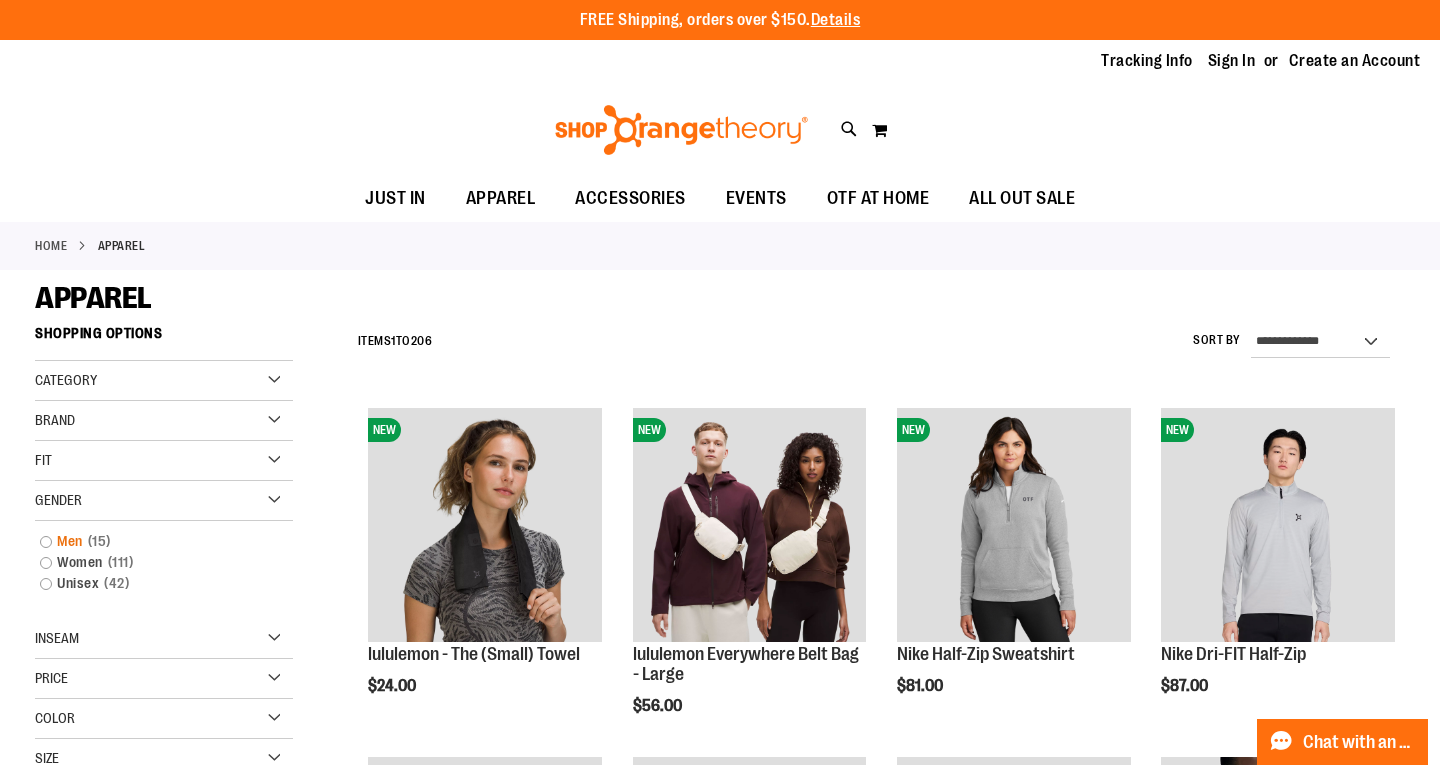 click on "Men                                             15
items" at bounding box center [154, 541] 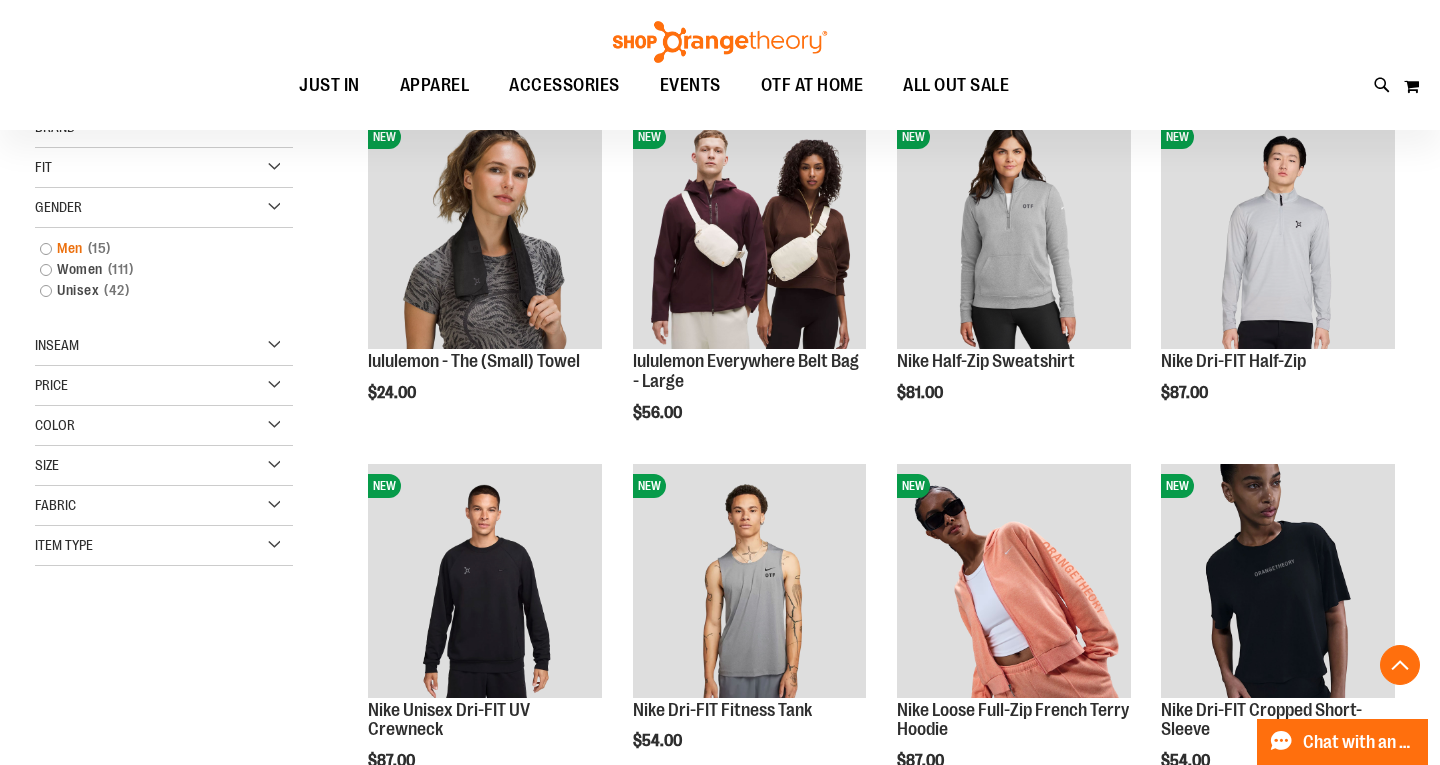 scroll, scrollTop: 316, scrollLeft: 0, axis: vertical 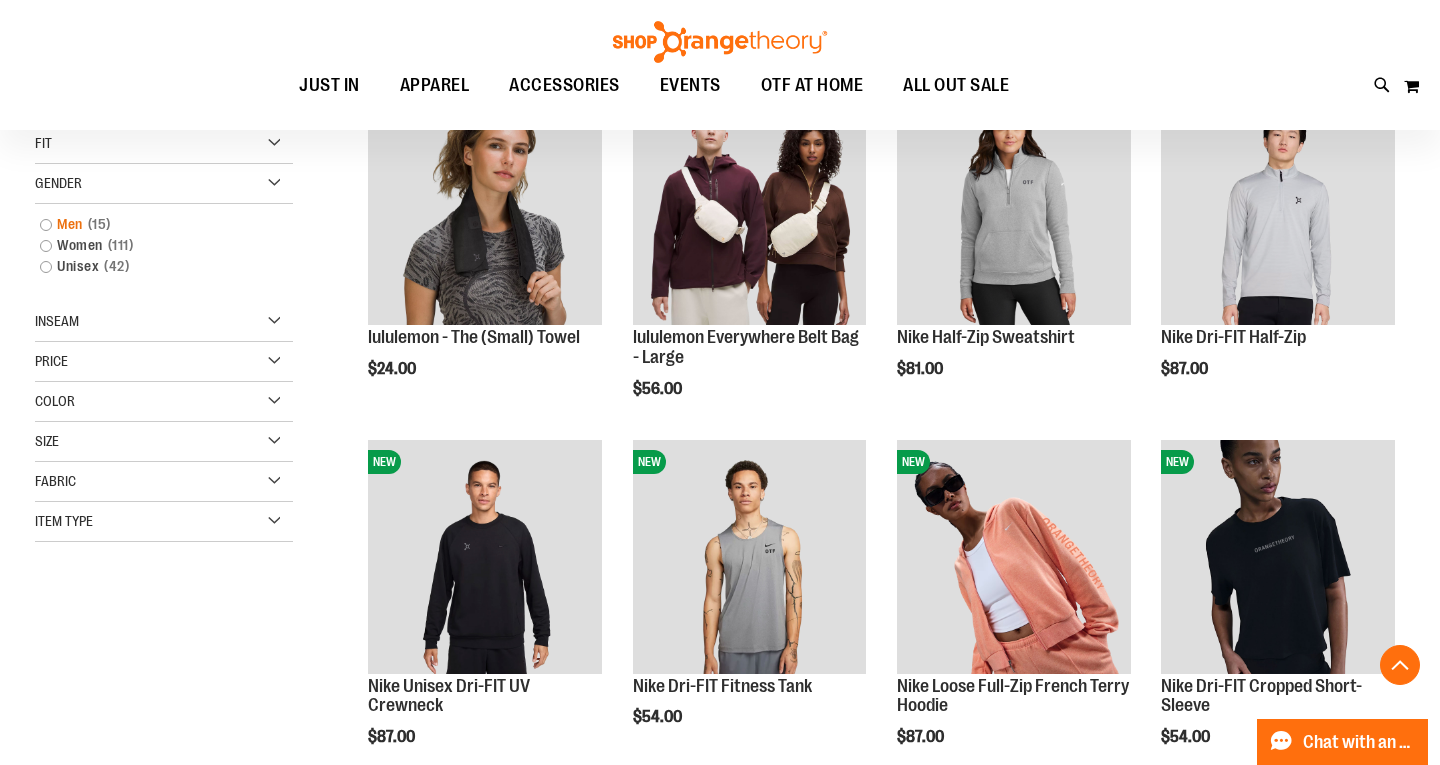 click on "Men                                             15
items" at bounding box center [154, 224] 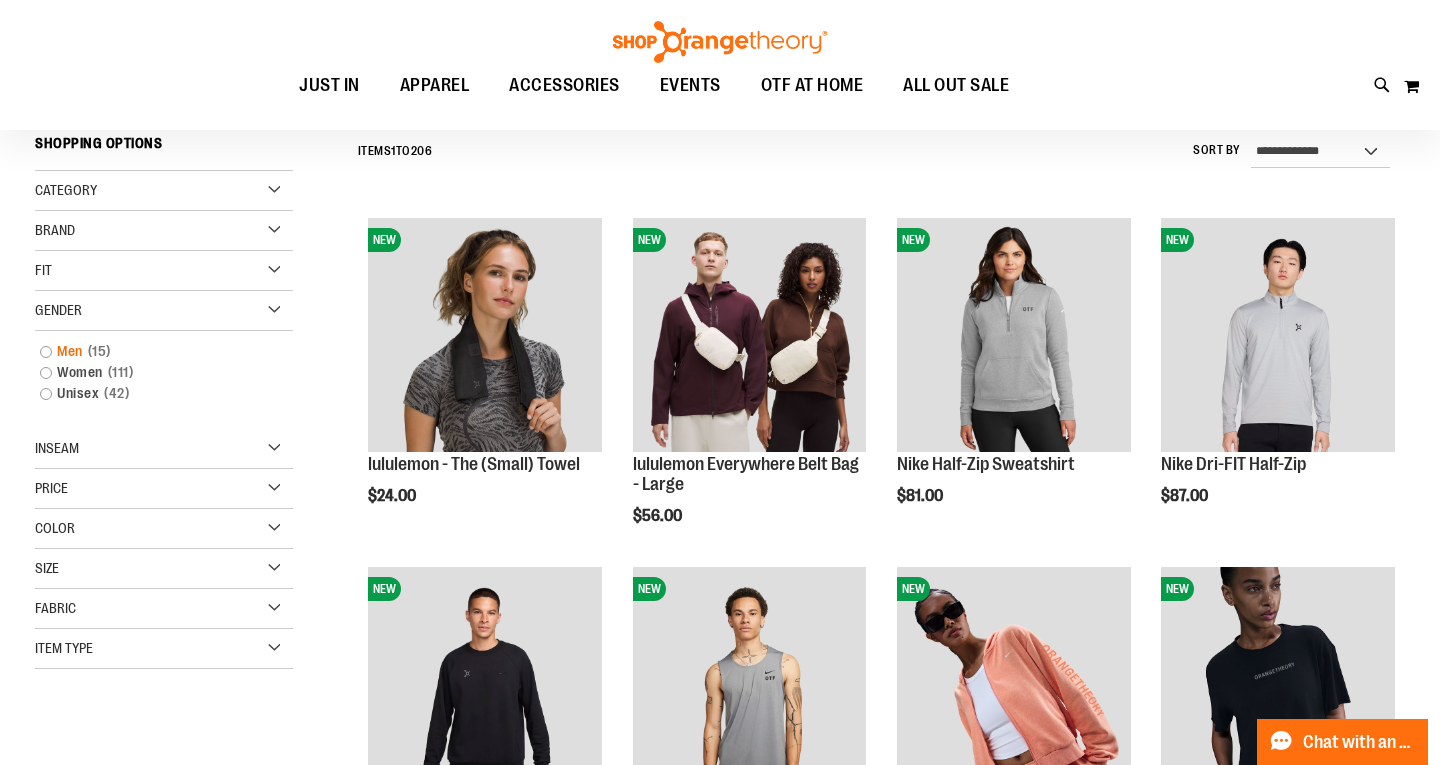 scroll, scrollTop: 186, scrollLeft: 0, axis: vertical 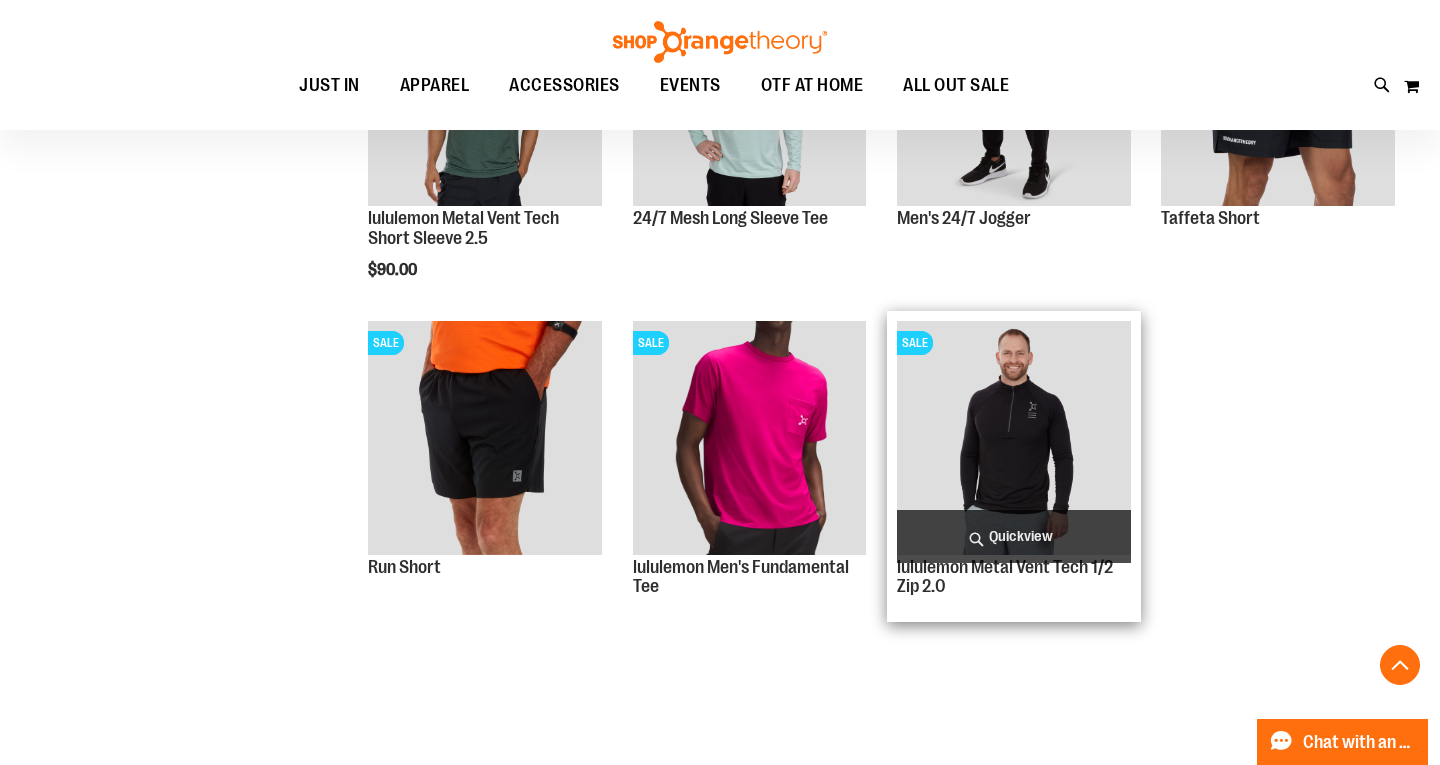 click at bounding box center [1014, 438] 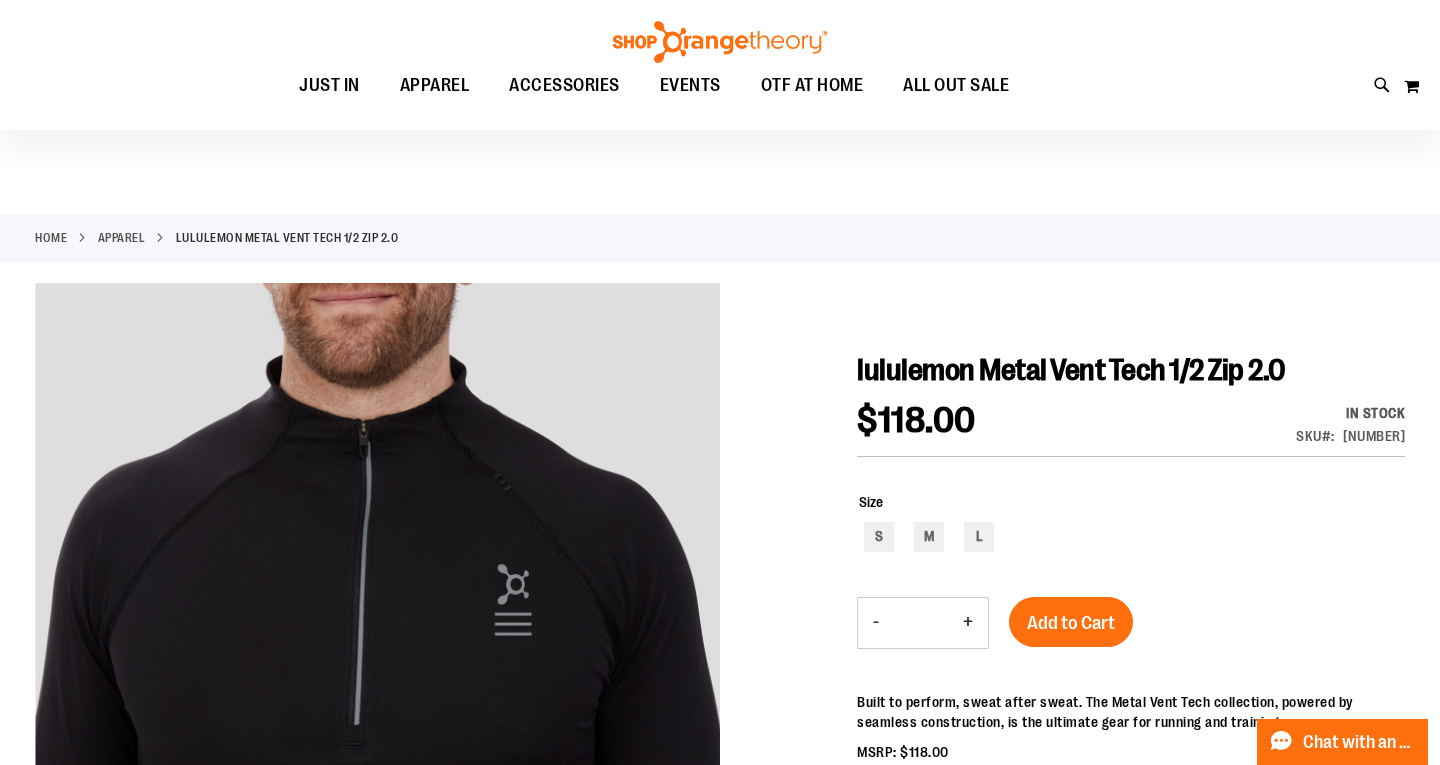 scroll, scrollTop: 0, scrollLeft: 0, axis: both 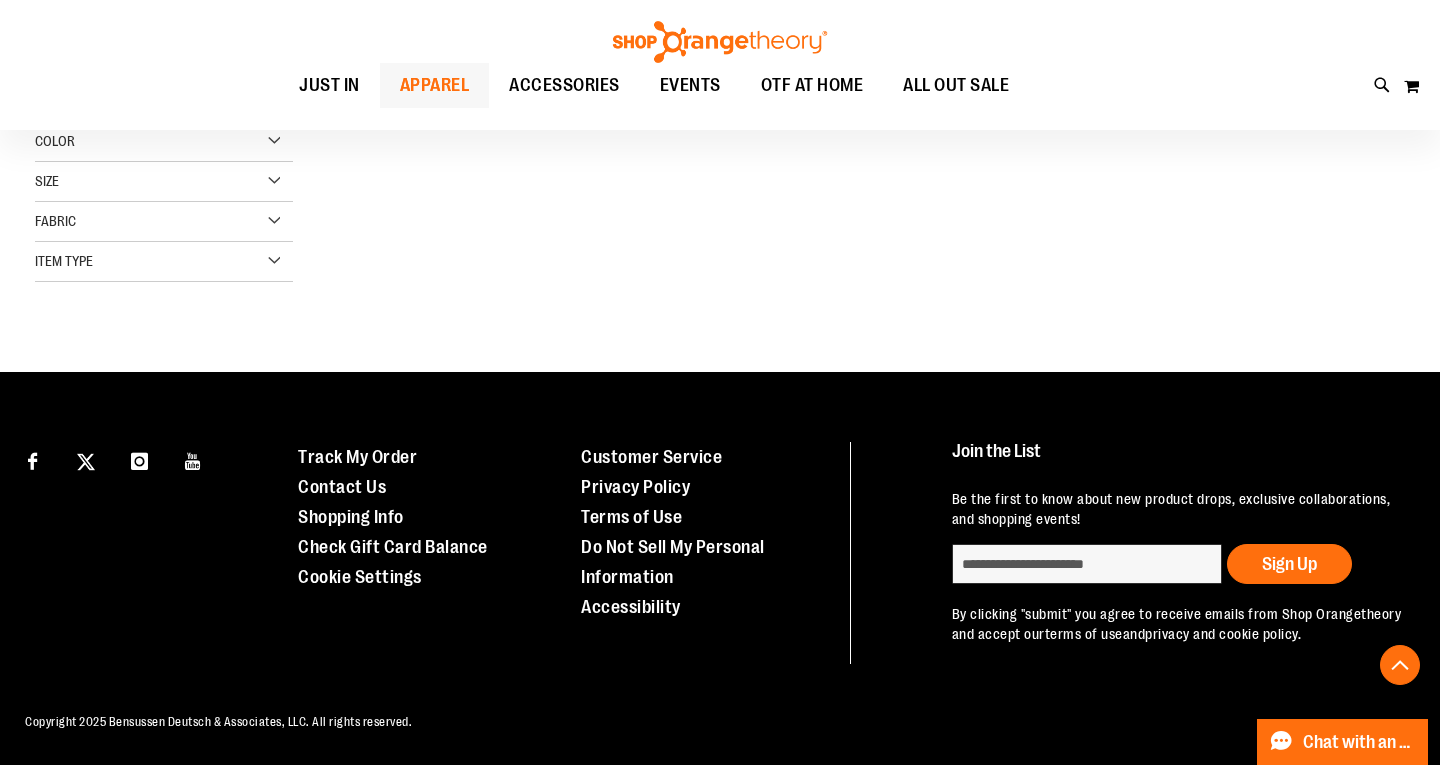 click on "APPAREL" at bounding box center (435, 85) 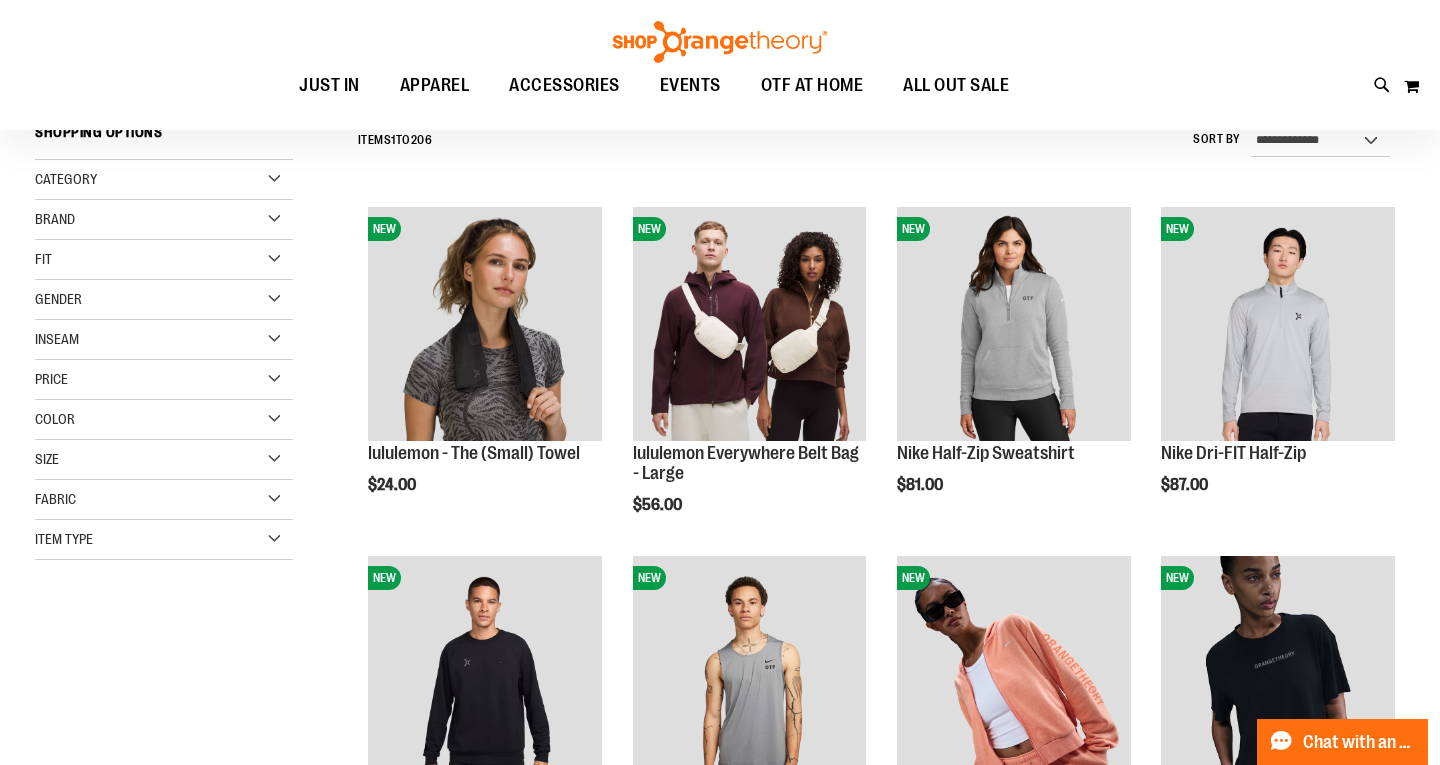 scroll, scrollTop: 200, scrollLeft: 0, axis: vertical 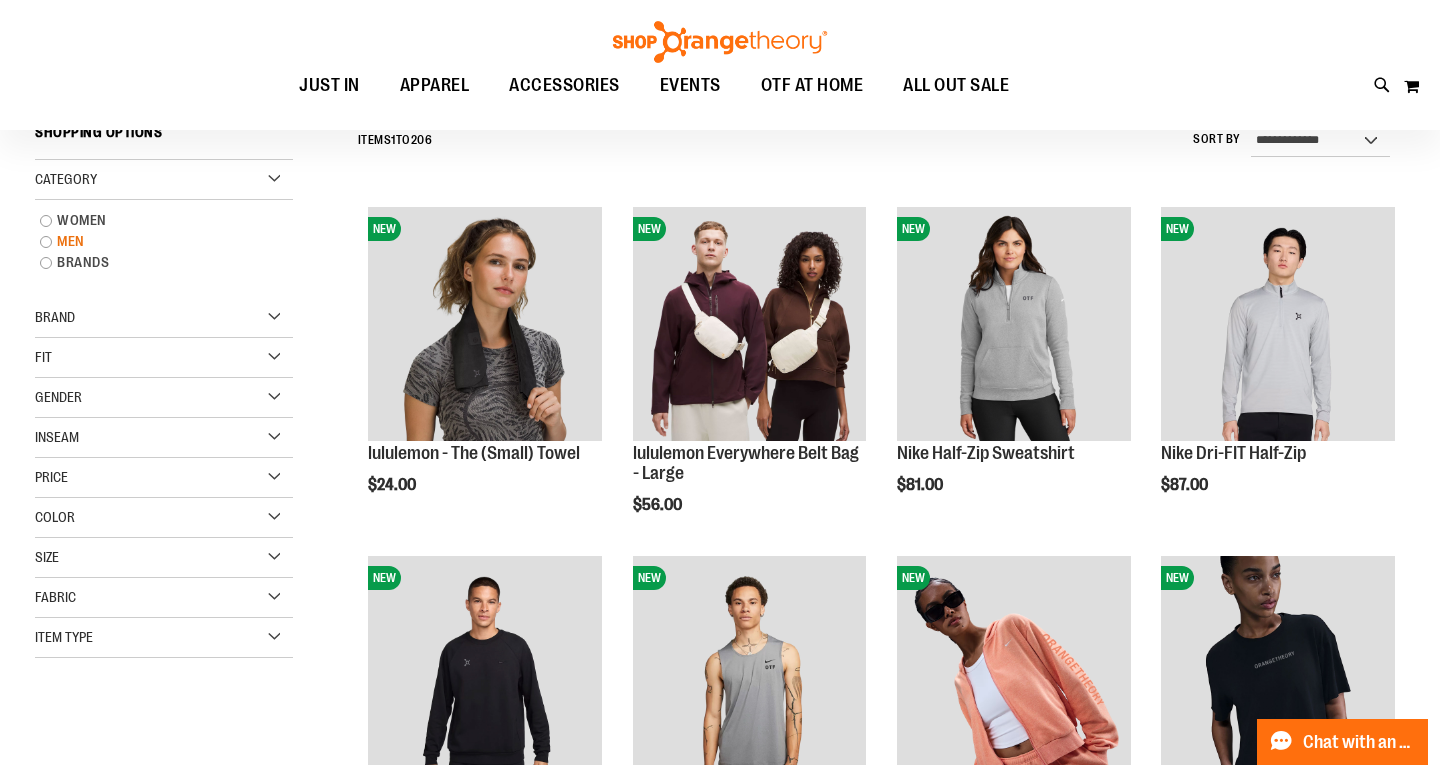click on "MEN" at bounding box center (154, 241) 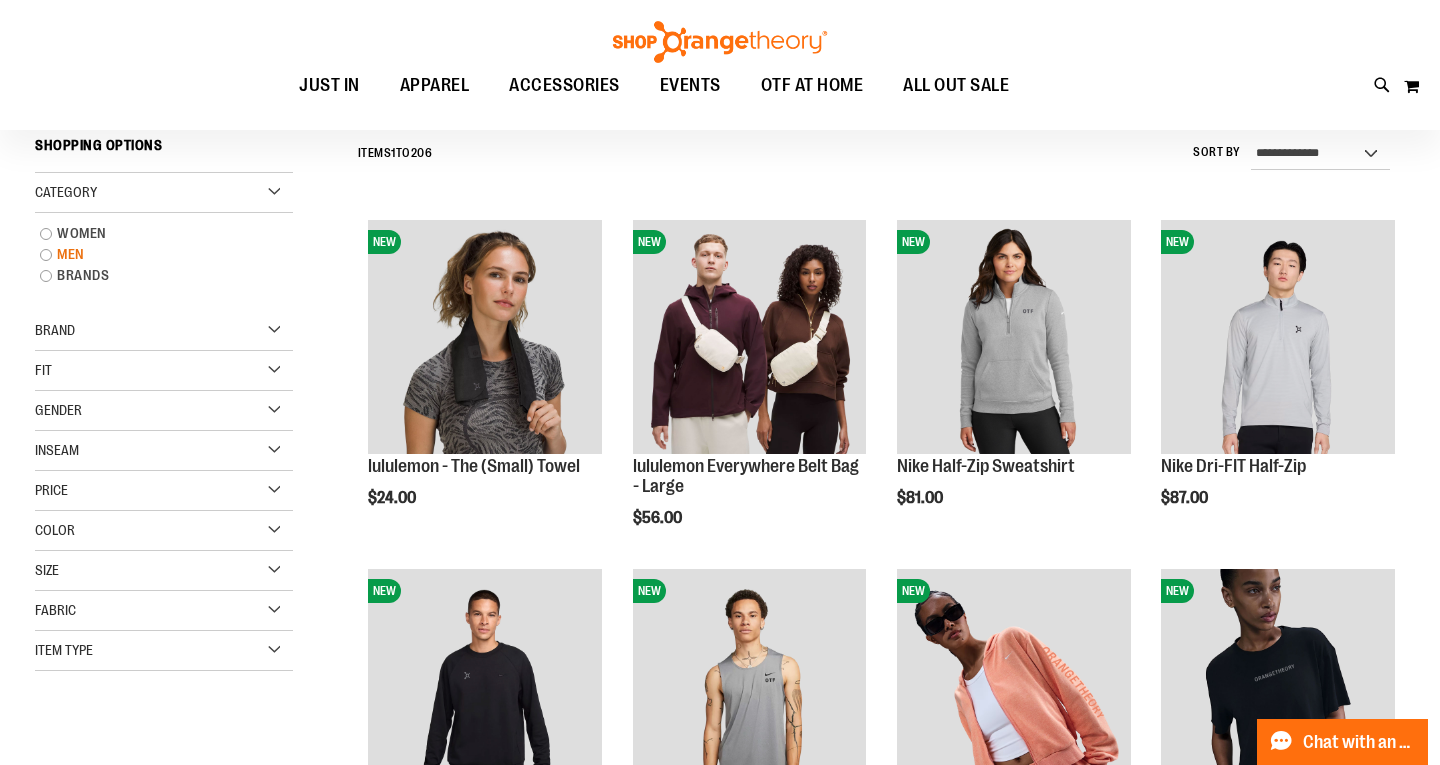 scroll, scrollTop: 186, scrollLeft: 0, axis: vertical 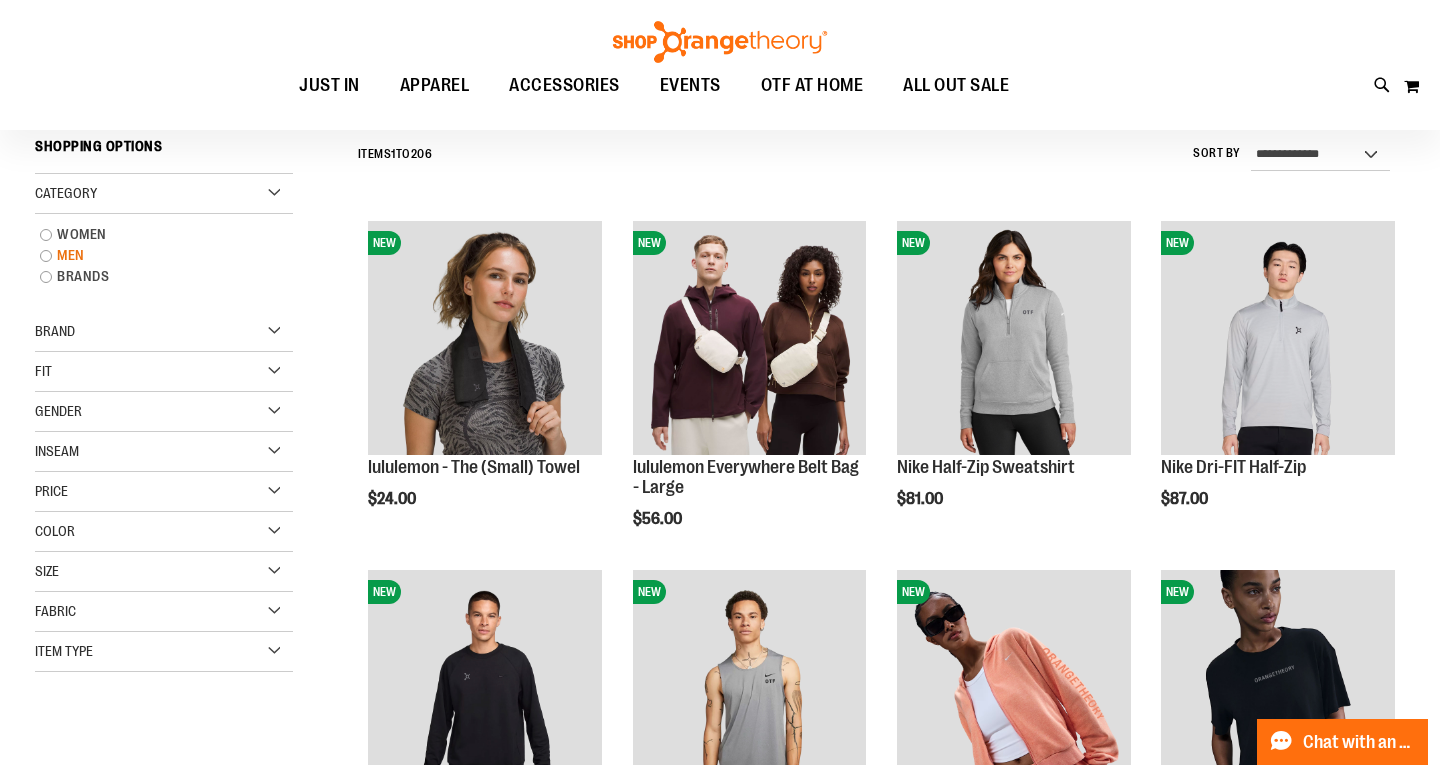 click on "MEN" at bounding box center (154, 255) 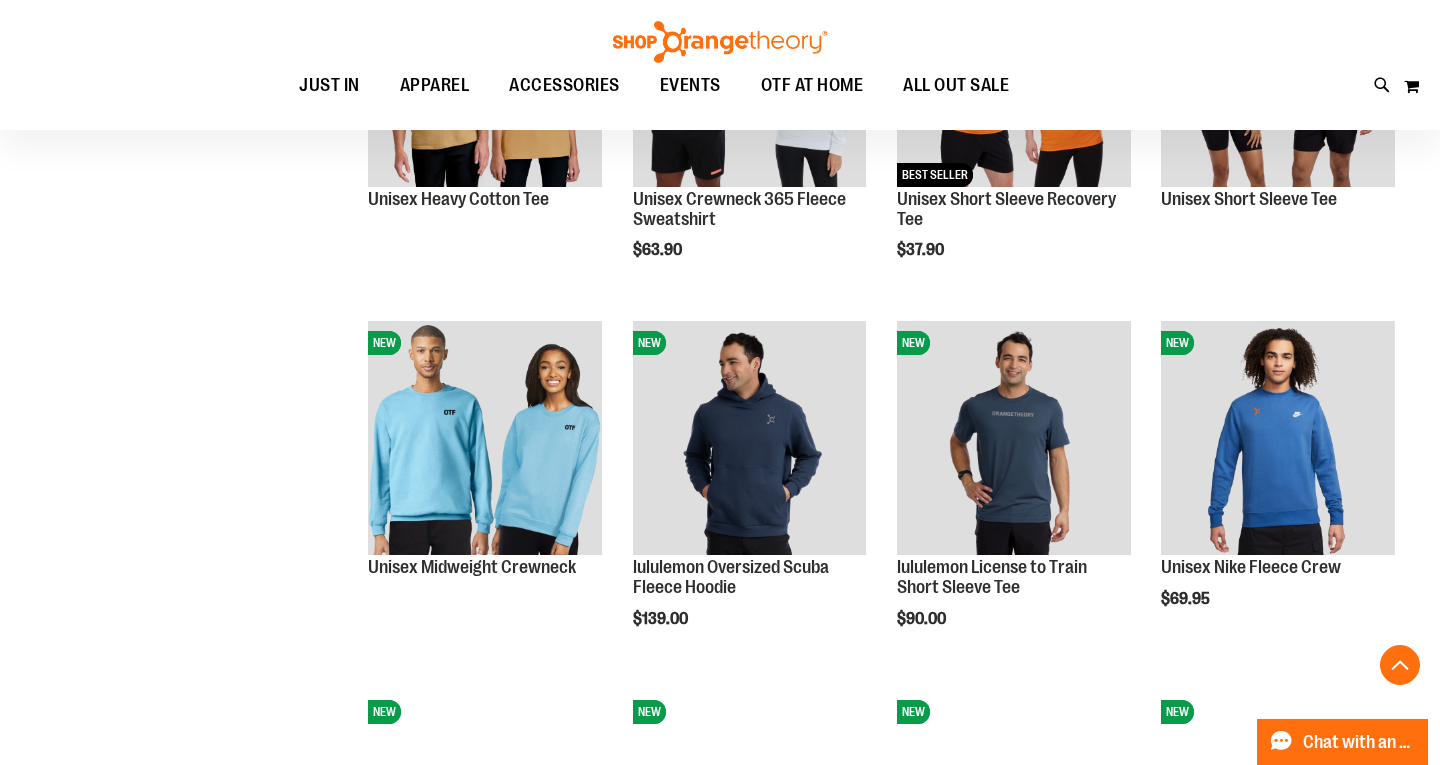 scroll, scrollTop: 1193, scrollLeft: 0, axis: vertical 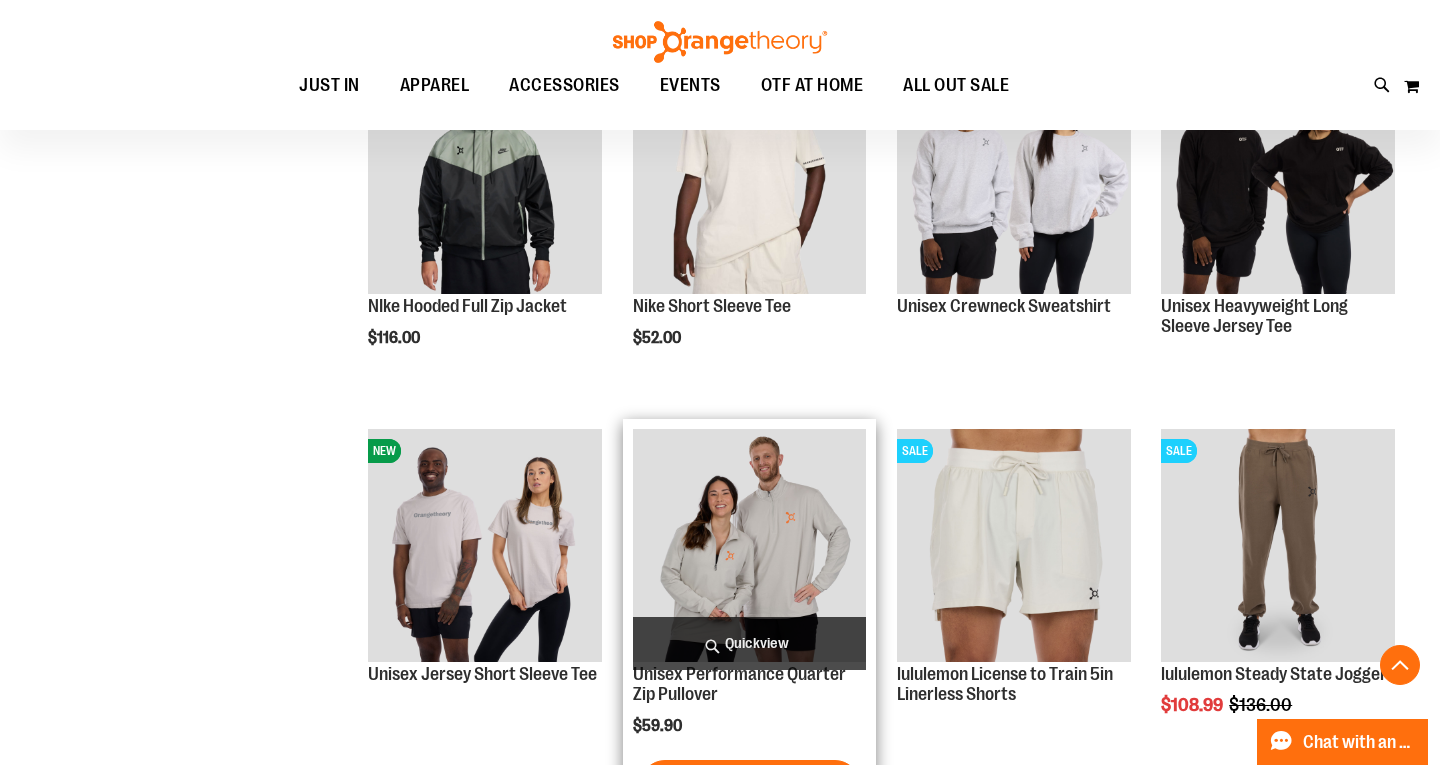 click at bounding box center [750, 546] 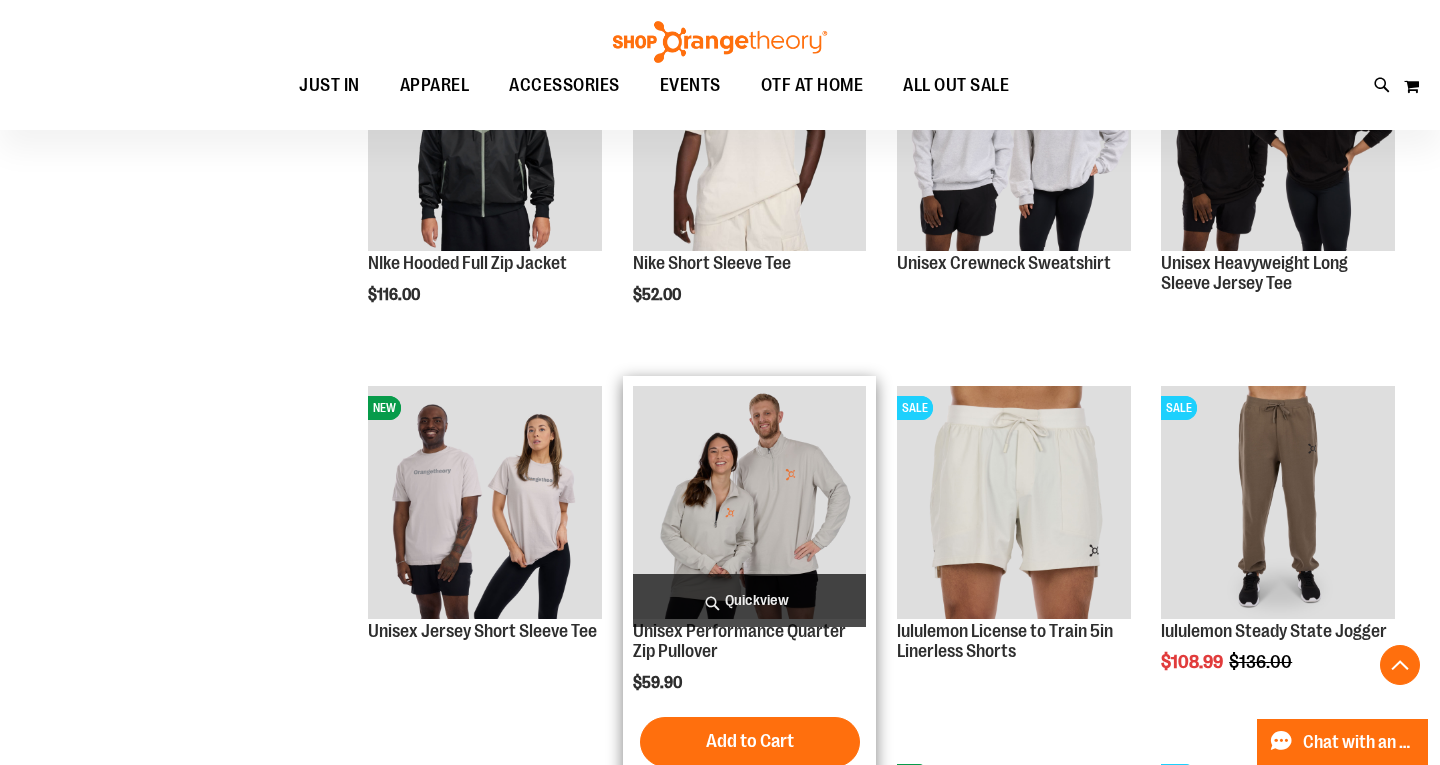 scroll, scrollTop: 2653, scrollLeft: 0, axis: vertical 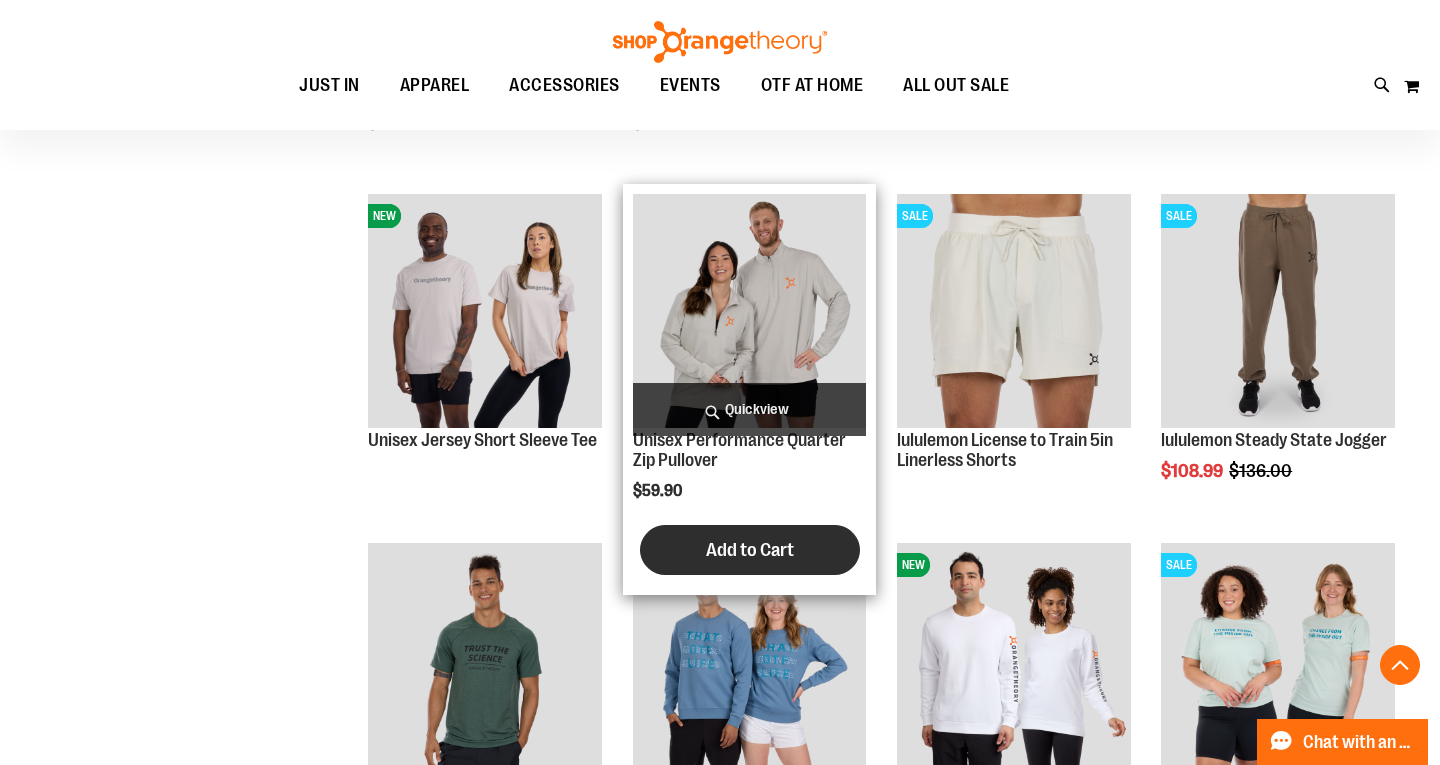 click on "Add to Cart" at bounding box center (750, 550) 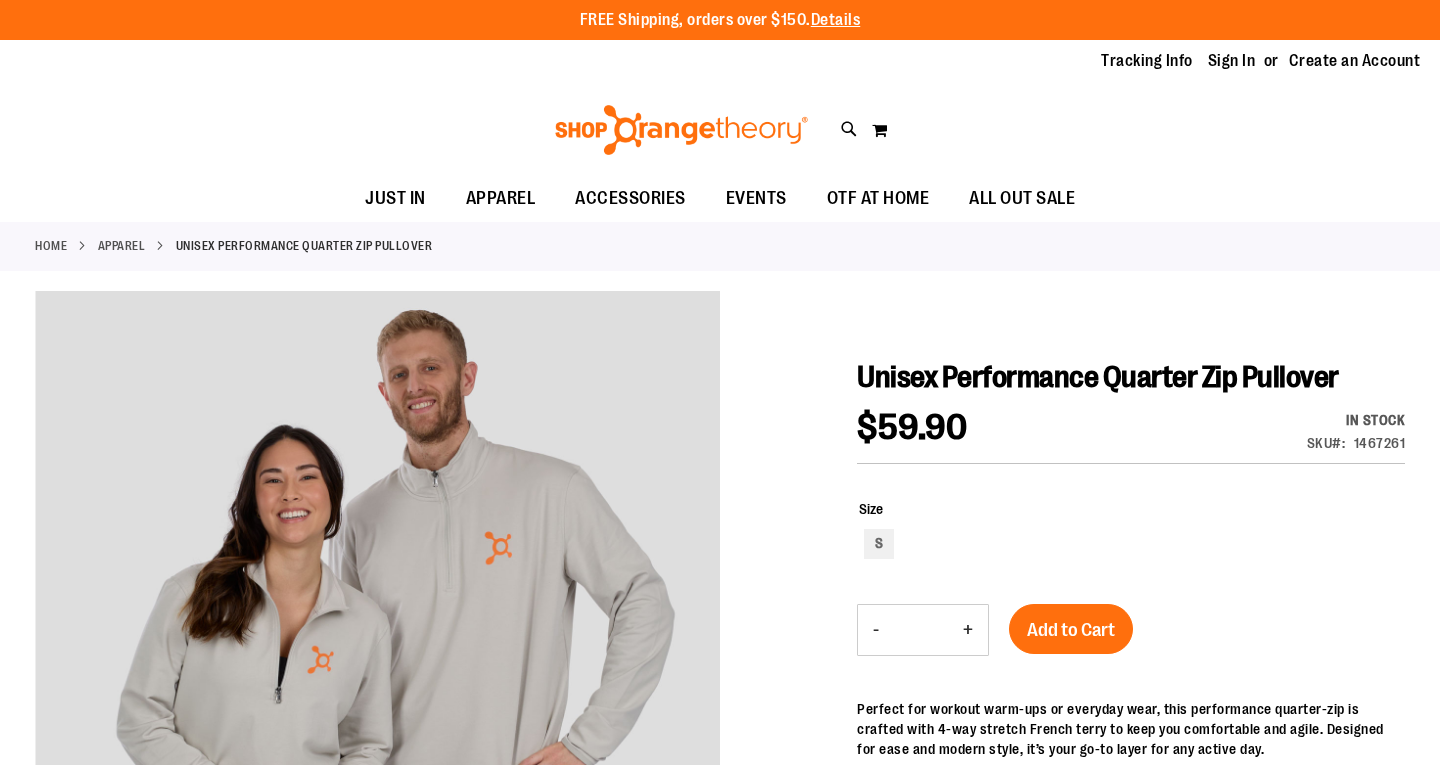 scroll, scrollTop: 0, scrollLeft: 0, axis: both 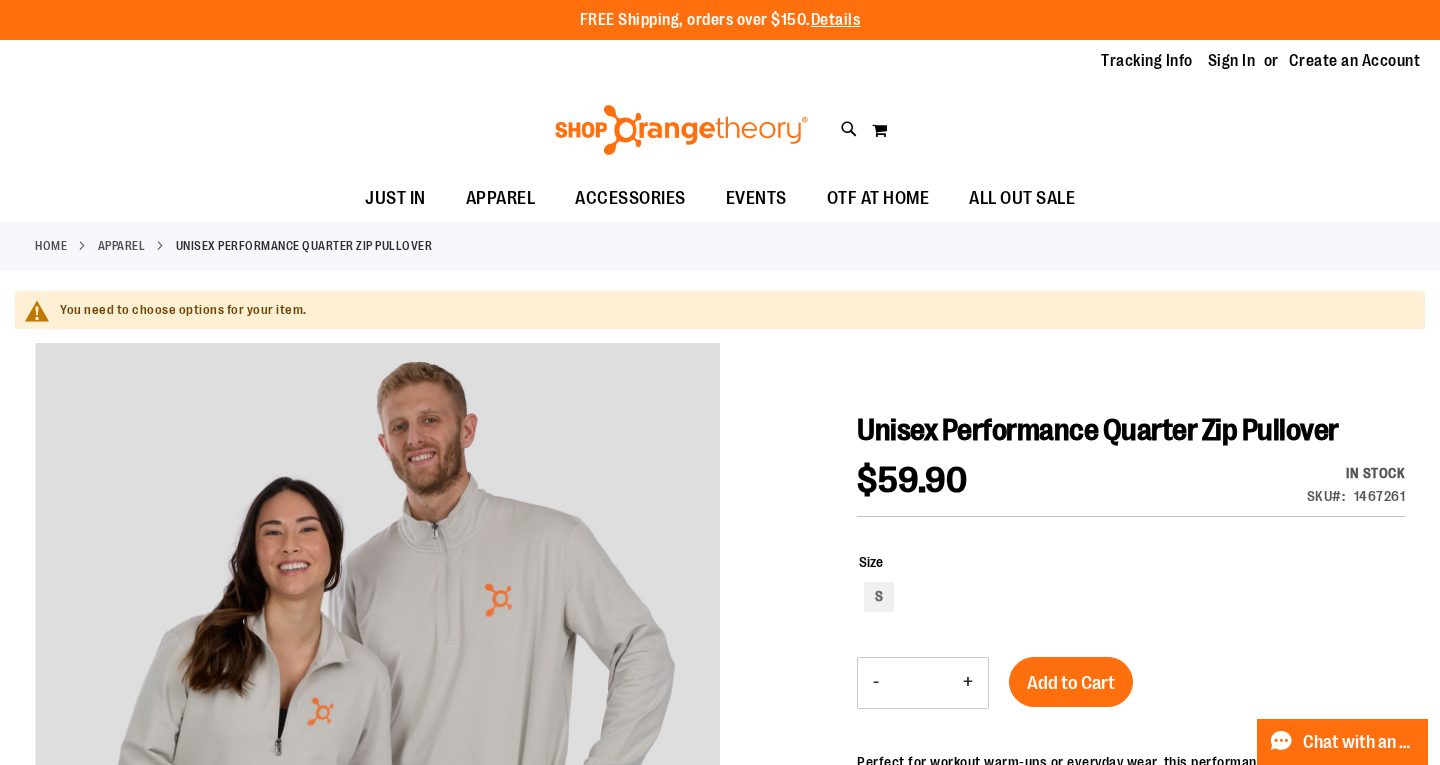 click on "+" at bounding box center [968, 683] 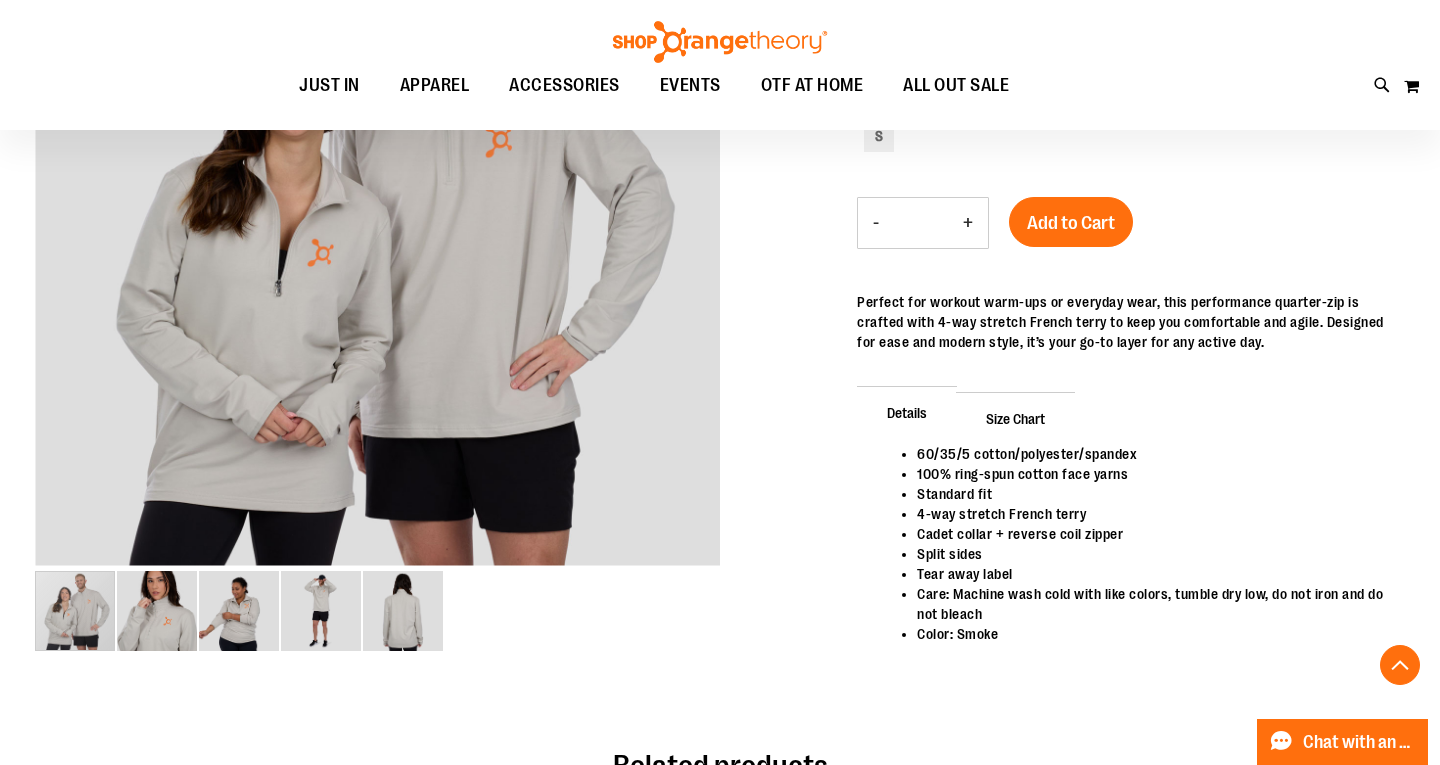 scroll, scrollTop: 460, scrollLeft: 0, axis: vertical 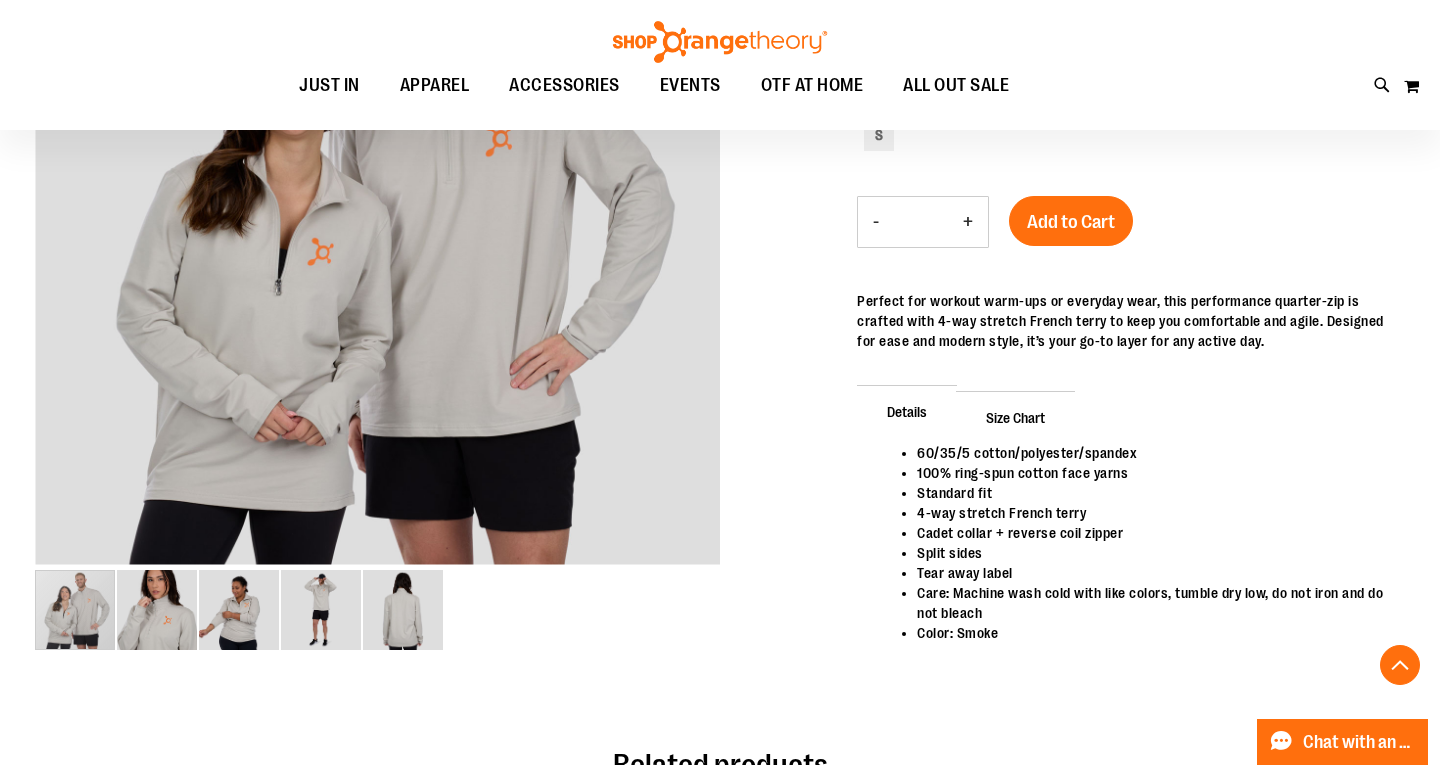 click at bounding box center (403, 610) 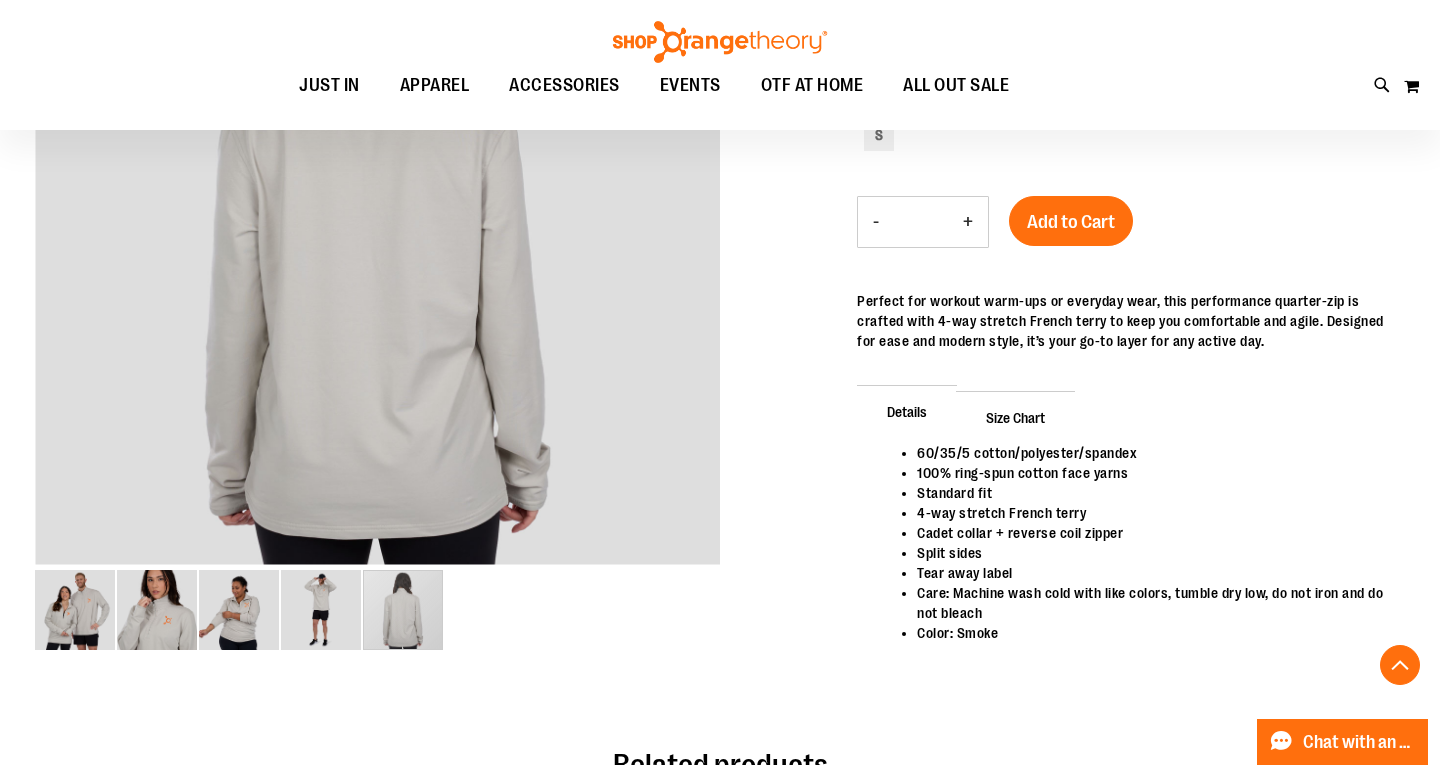 click at bounding box center (321, 610) 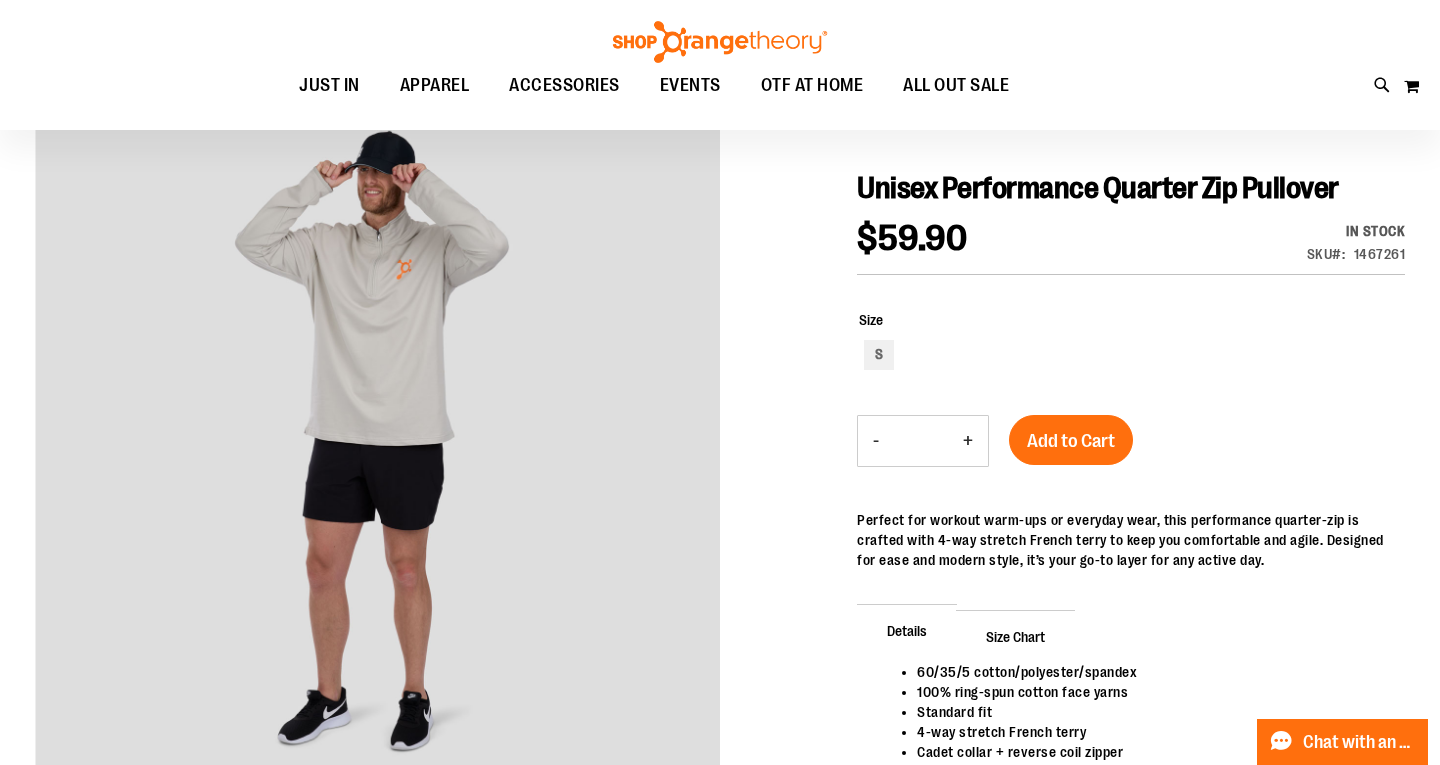scroll, scrollTop: 232, scrollLeft: 0, axis: vertical 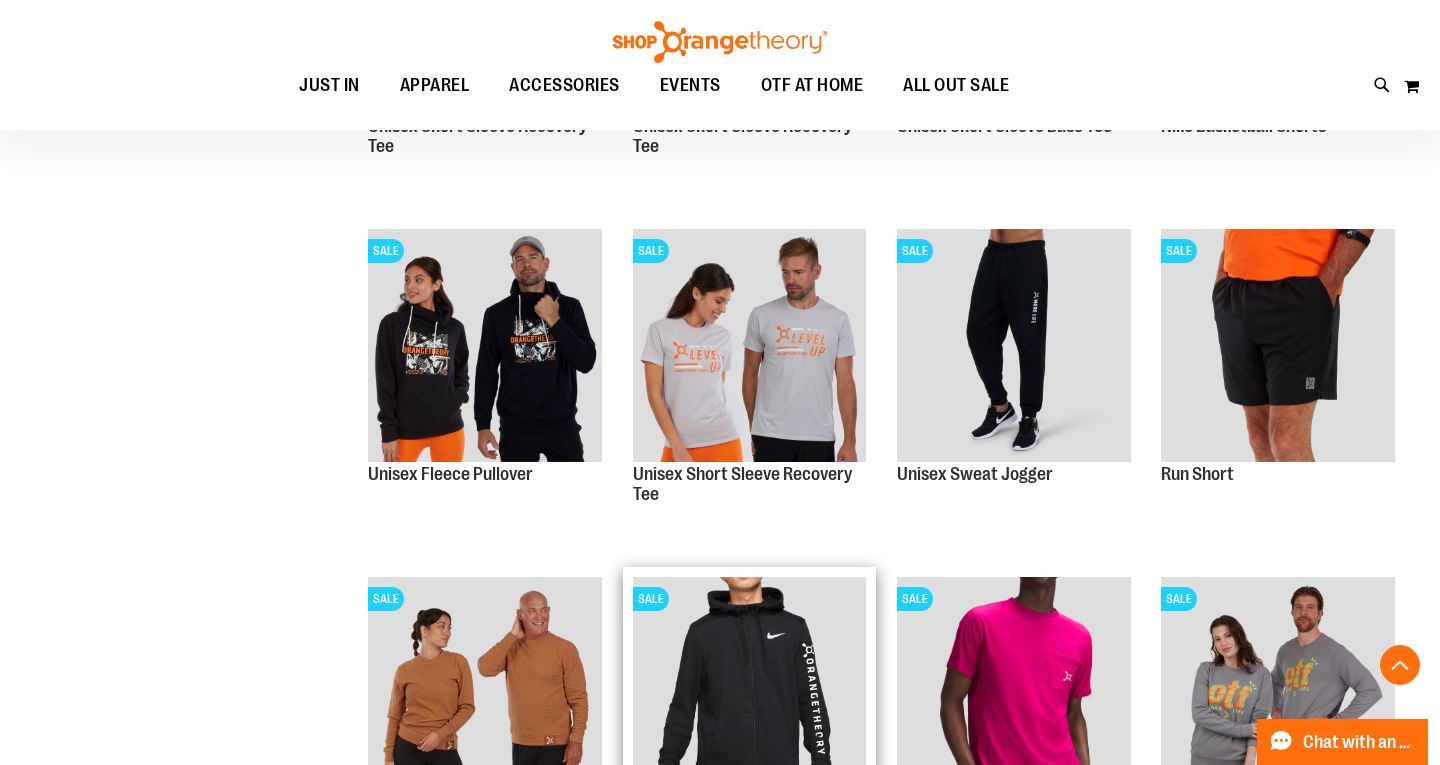 click at bounding box center [750, 694] 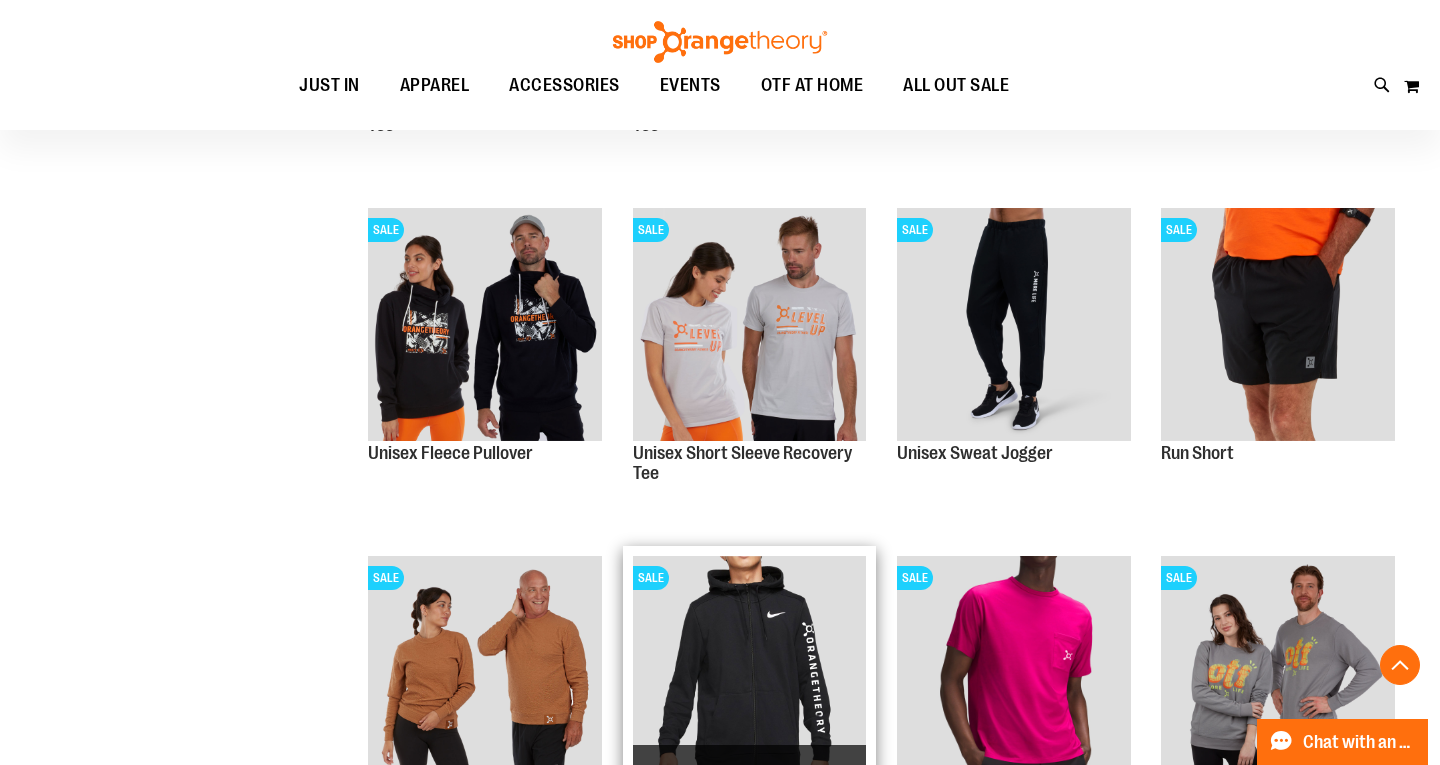 scroll, scrollTop: 2368, scrollLeft: 0, axis: vertical 